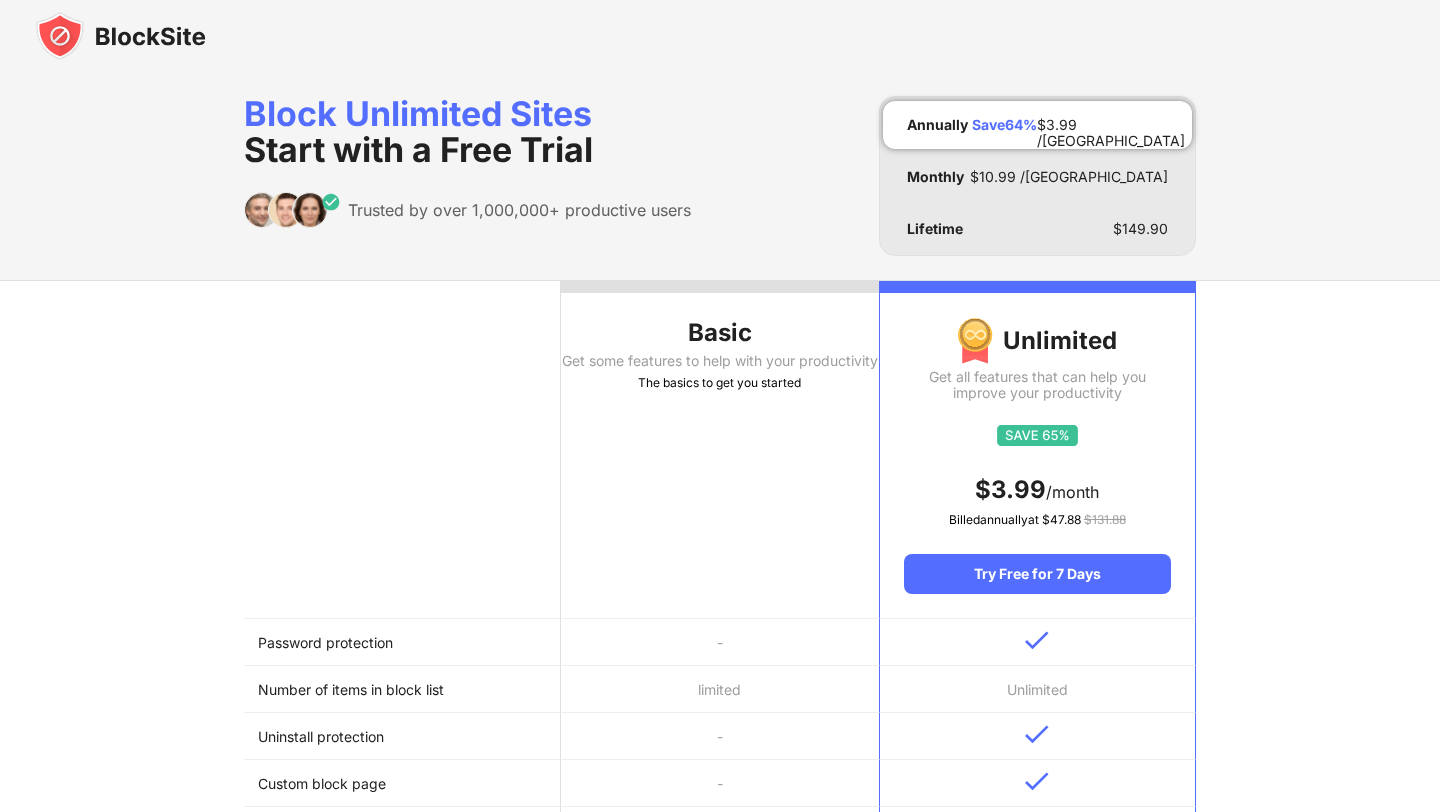 scroll, scrollTop: 0, scrollLeft: 0, axis: both 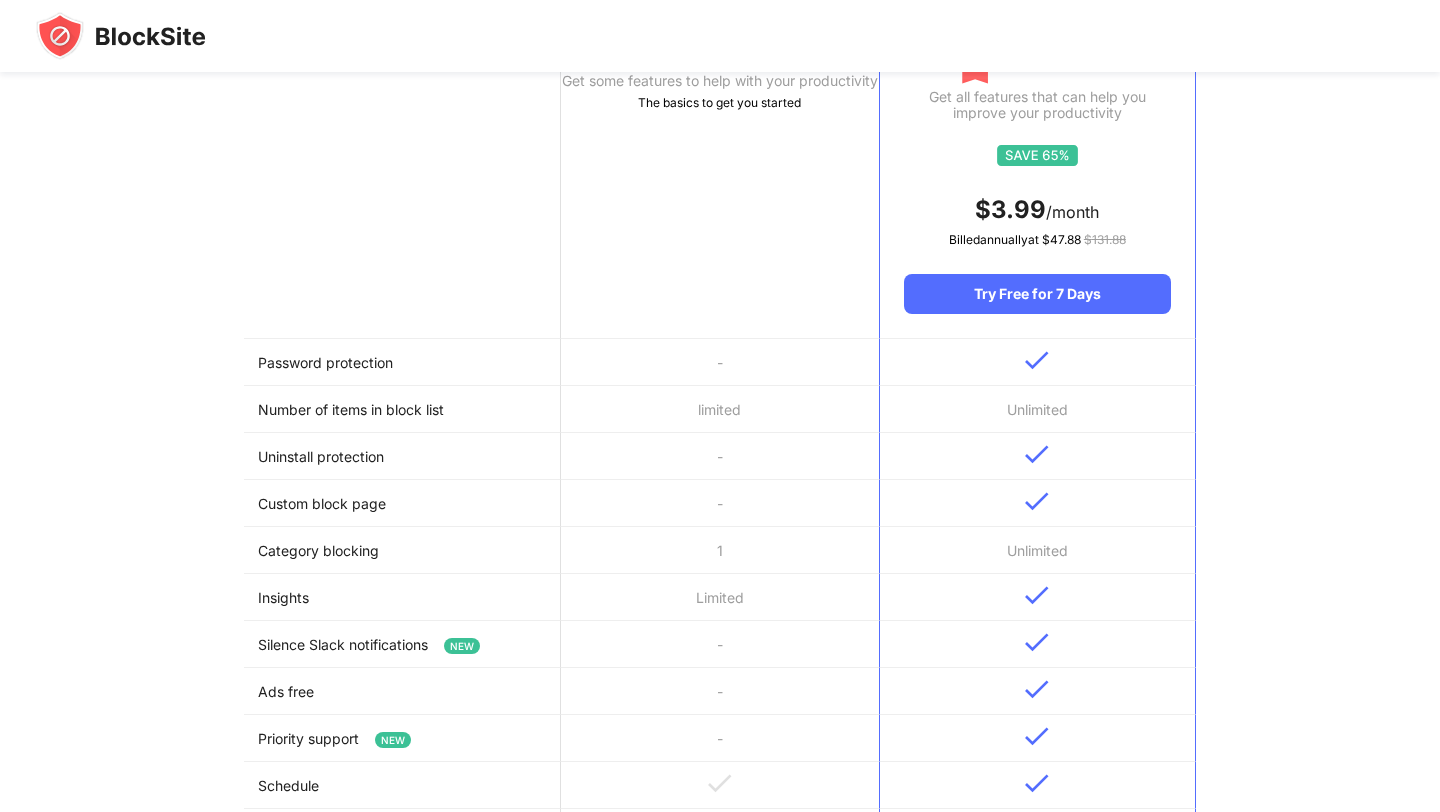drag, startPoint x: 741, startPoint y: 345, endPoint x: 735, endPoint y: 780, distance: 435.04138 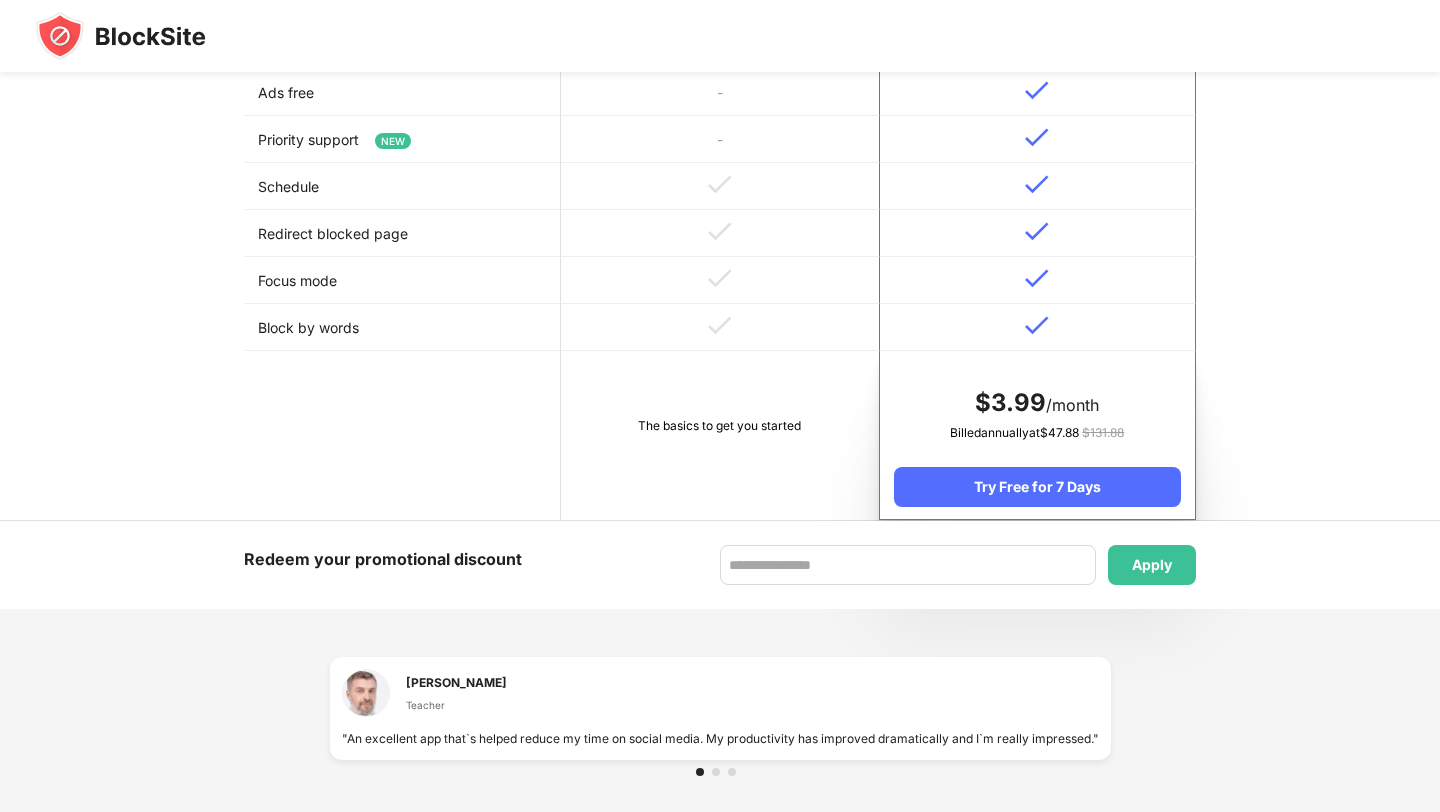 scroll, scrollTop: 880, scrollLeft: 0, axis: vertical 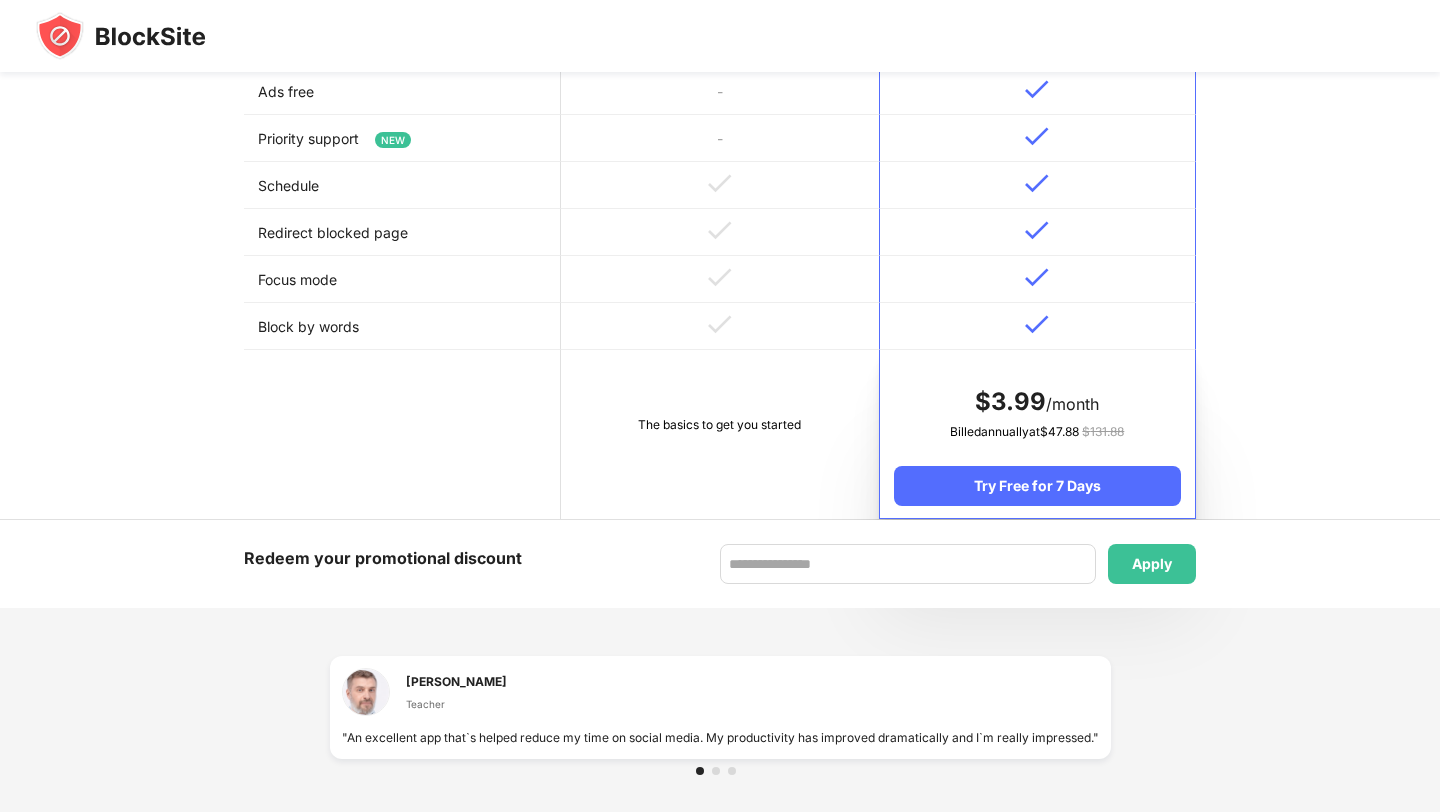 drag, startPoint x: 734, startPoint y: 492, endPoint x: 767, endPoint y: 387, distance: 110.06362 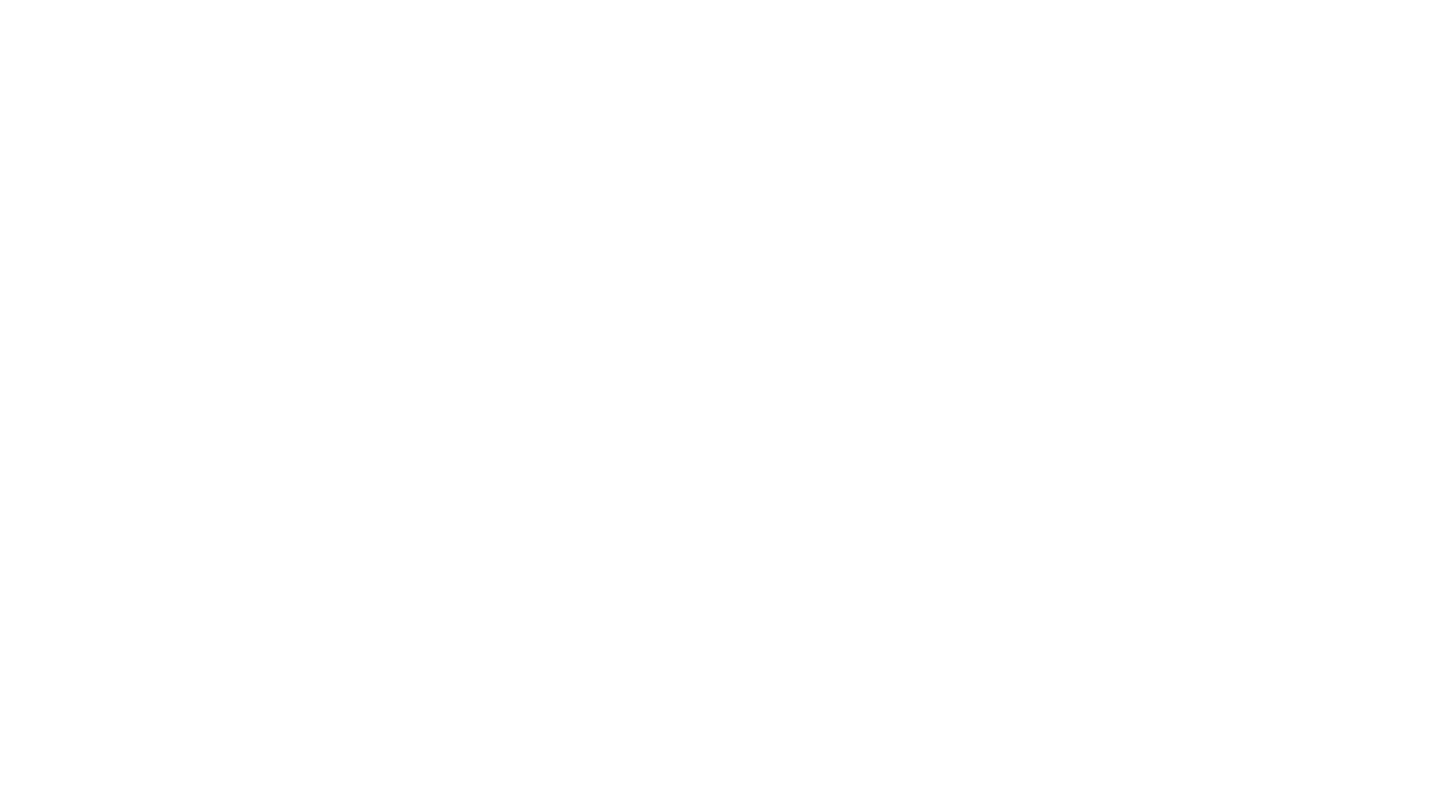scroll, scrollTop: 0, scrollLeft: 0, axis: both 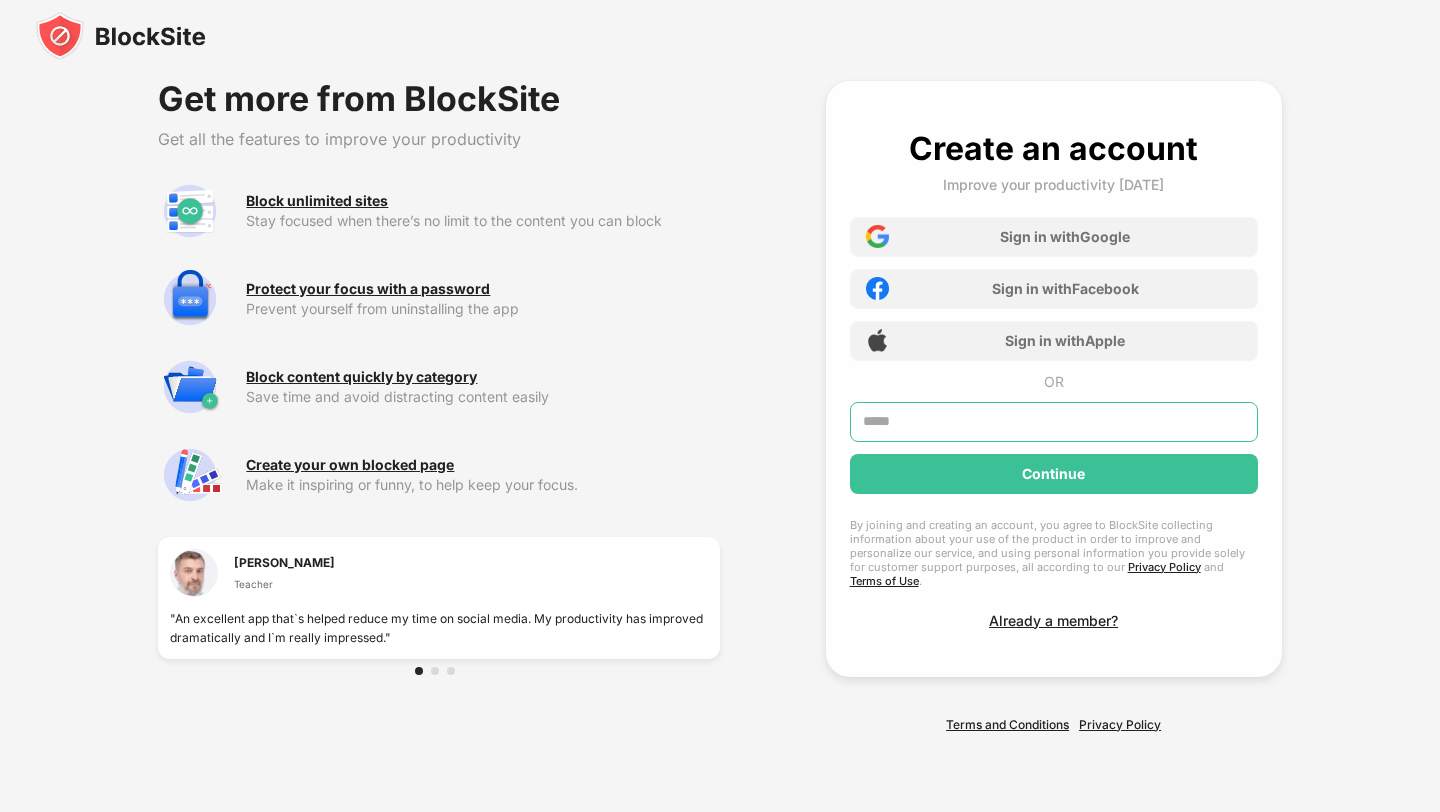 click at bounding box center (1054, 422) 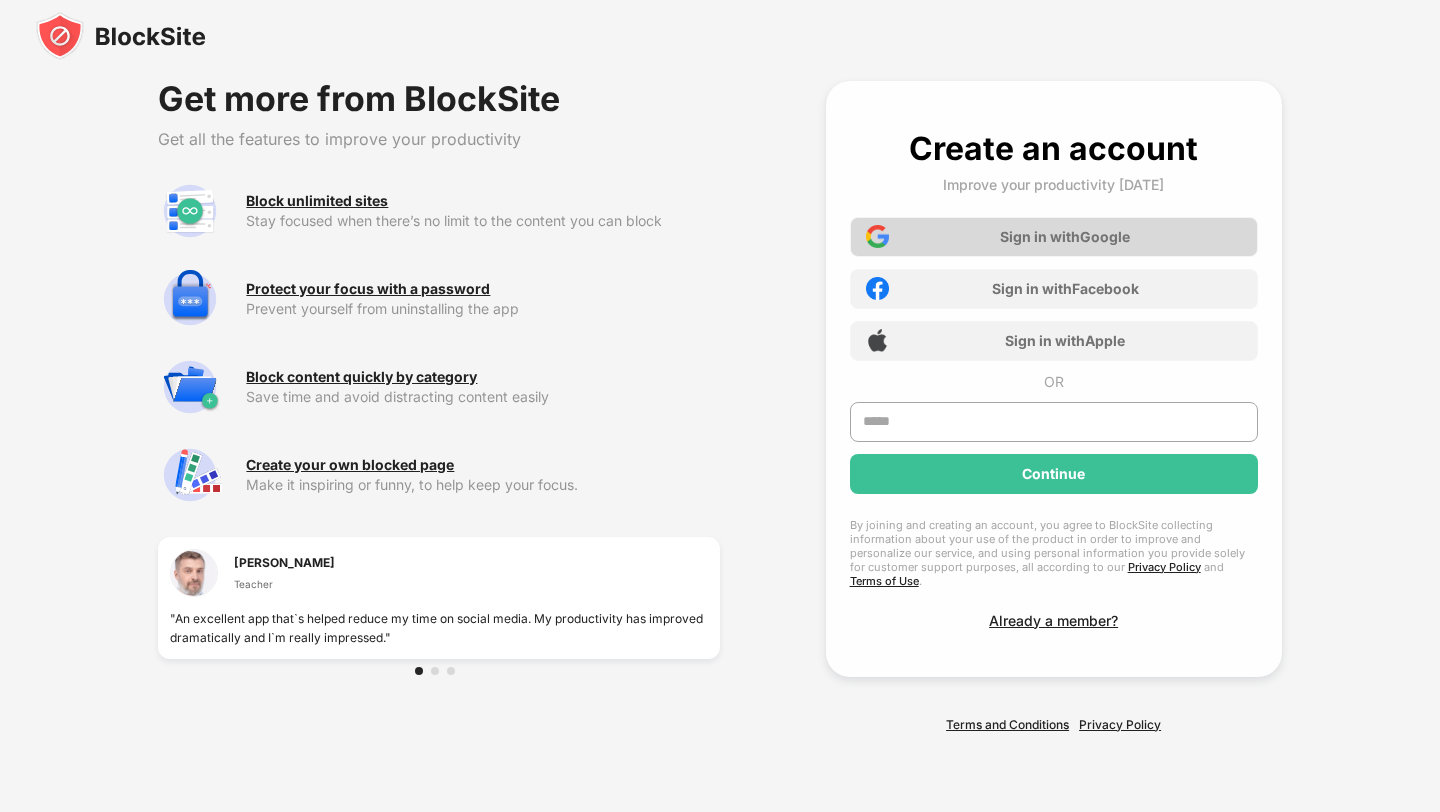 click on "Sign in with  Google" at bounding box center (1054, 237) 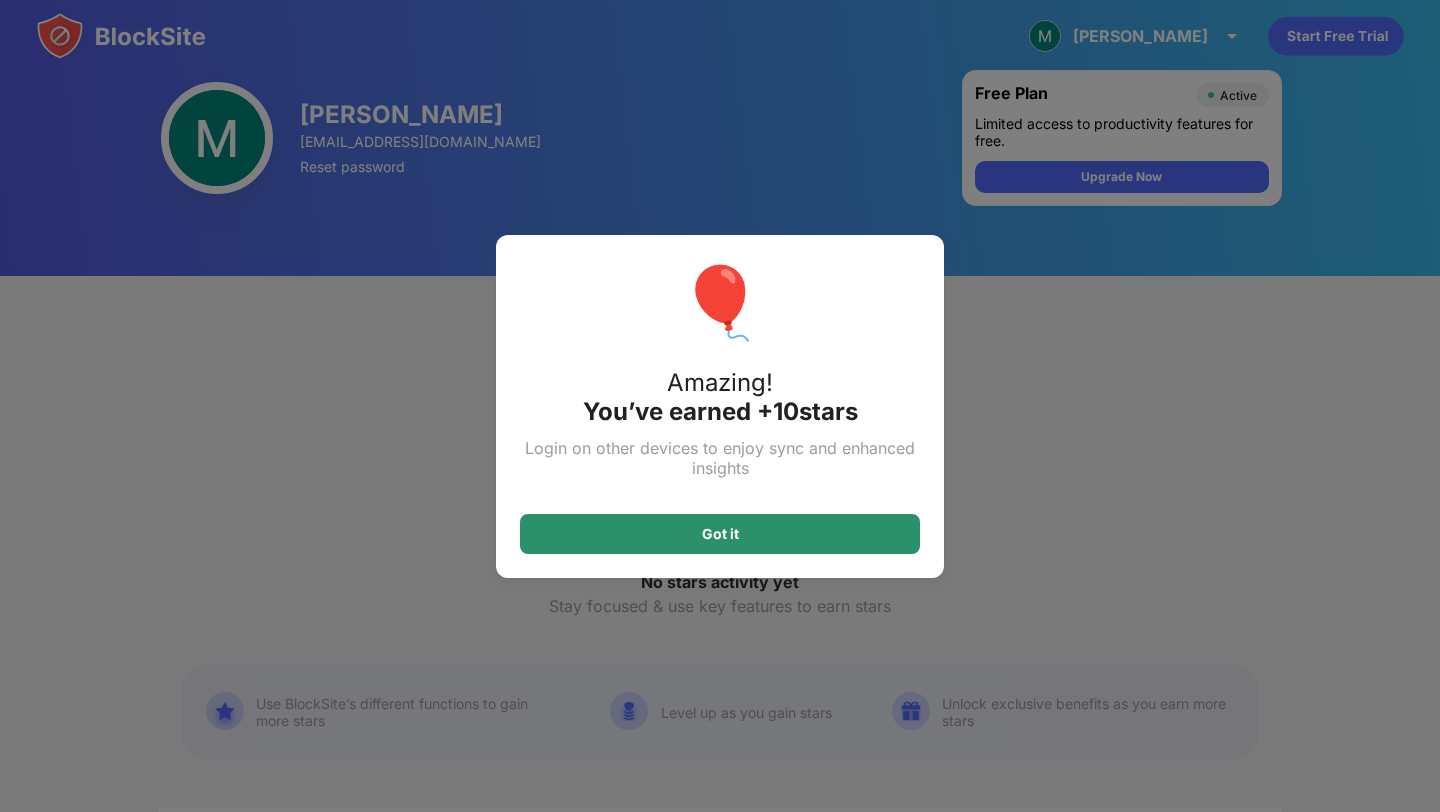 click on "Got it" at bounding box center (720, 534) 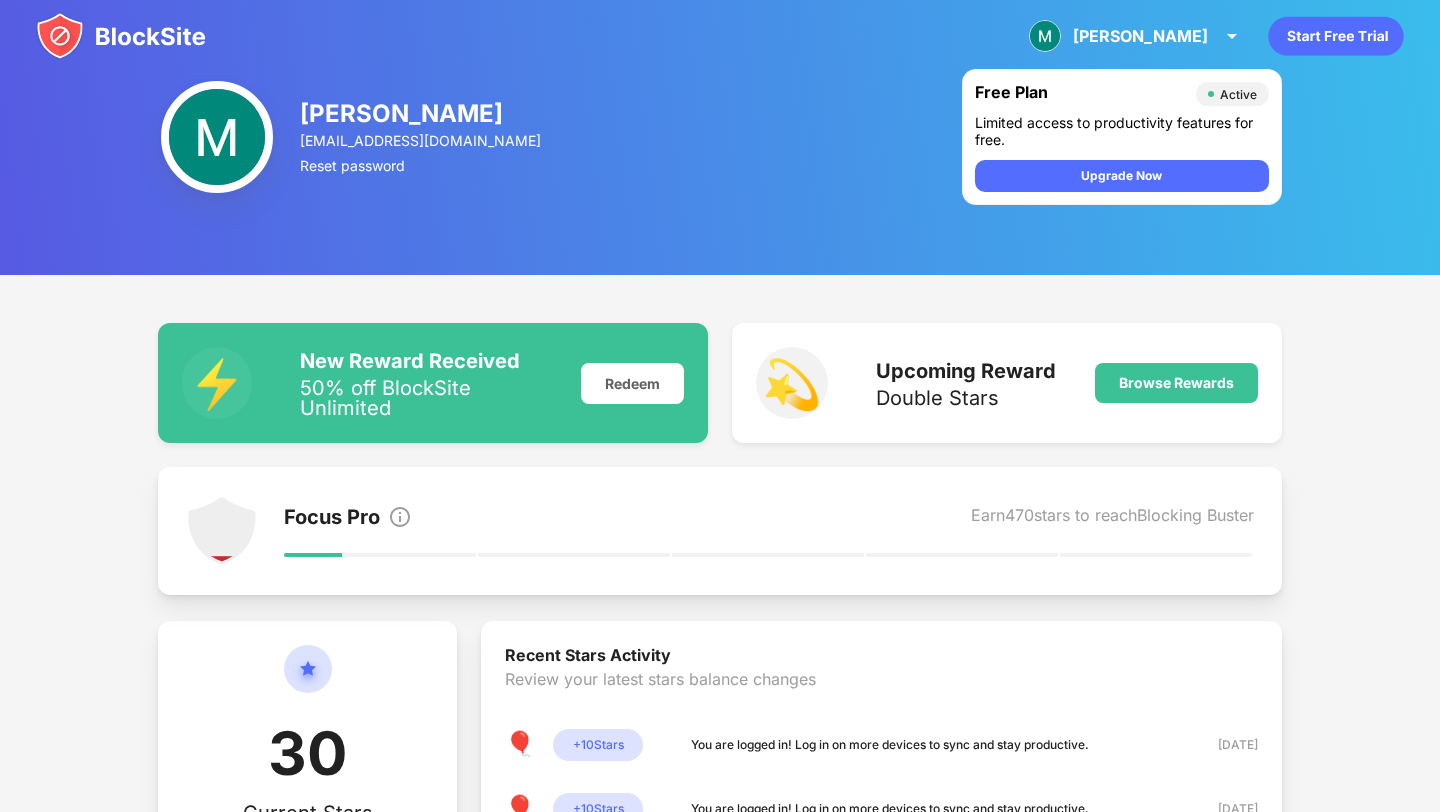 scroll, scrollTop: 0, scrollLeft: 0, axis: both 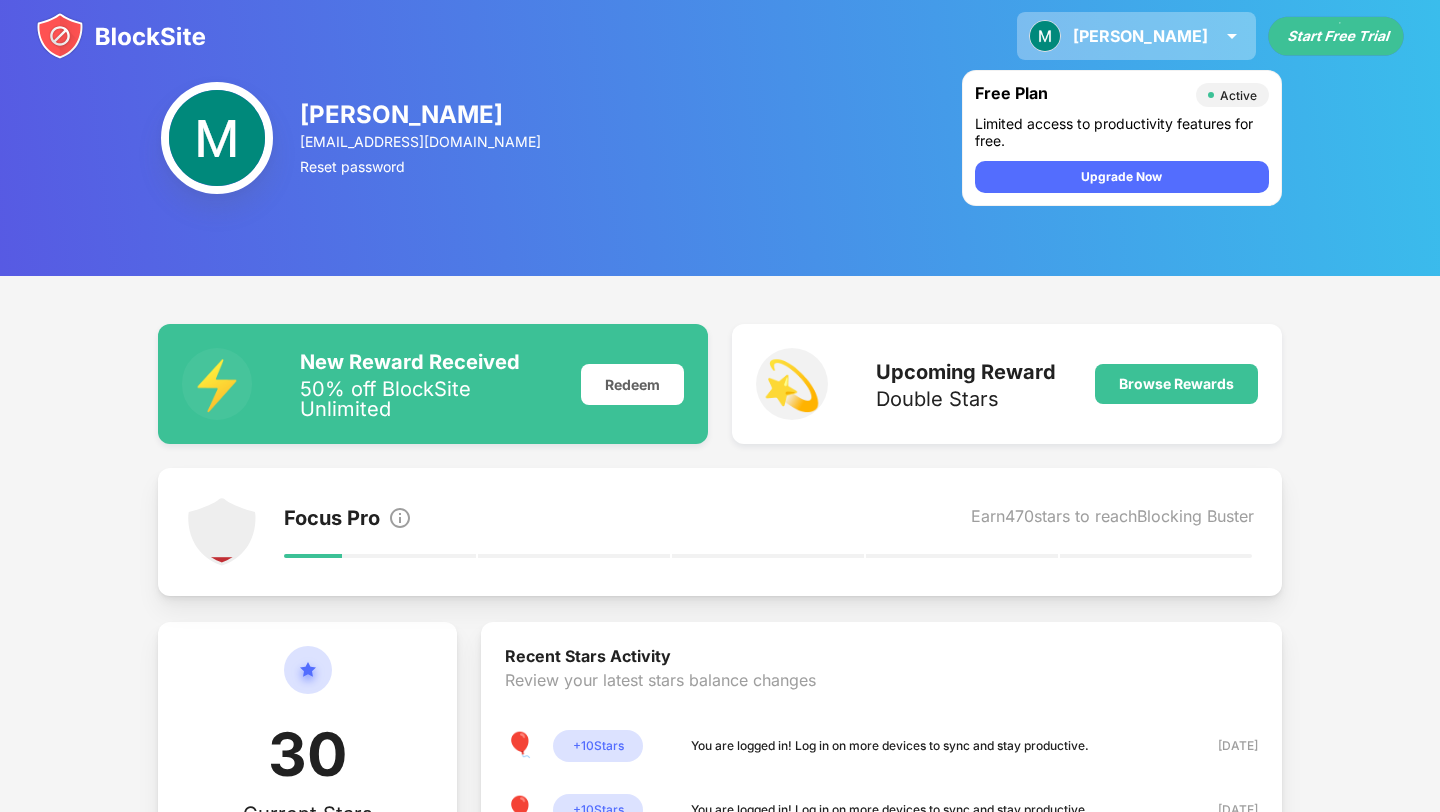 click on "Mayuk" at bounding box center (1140, 36) 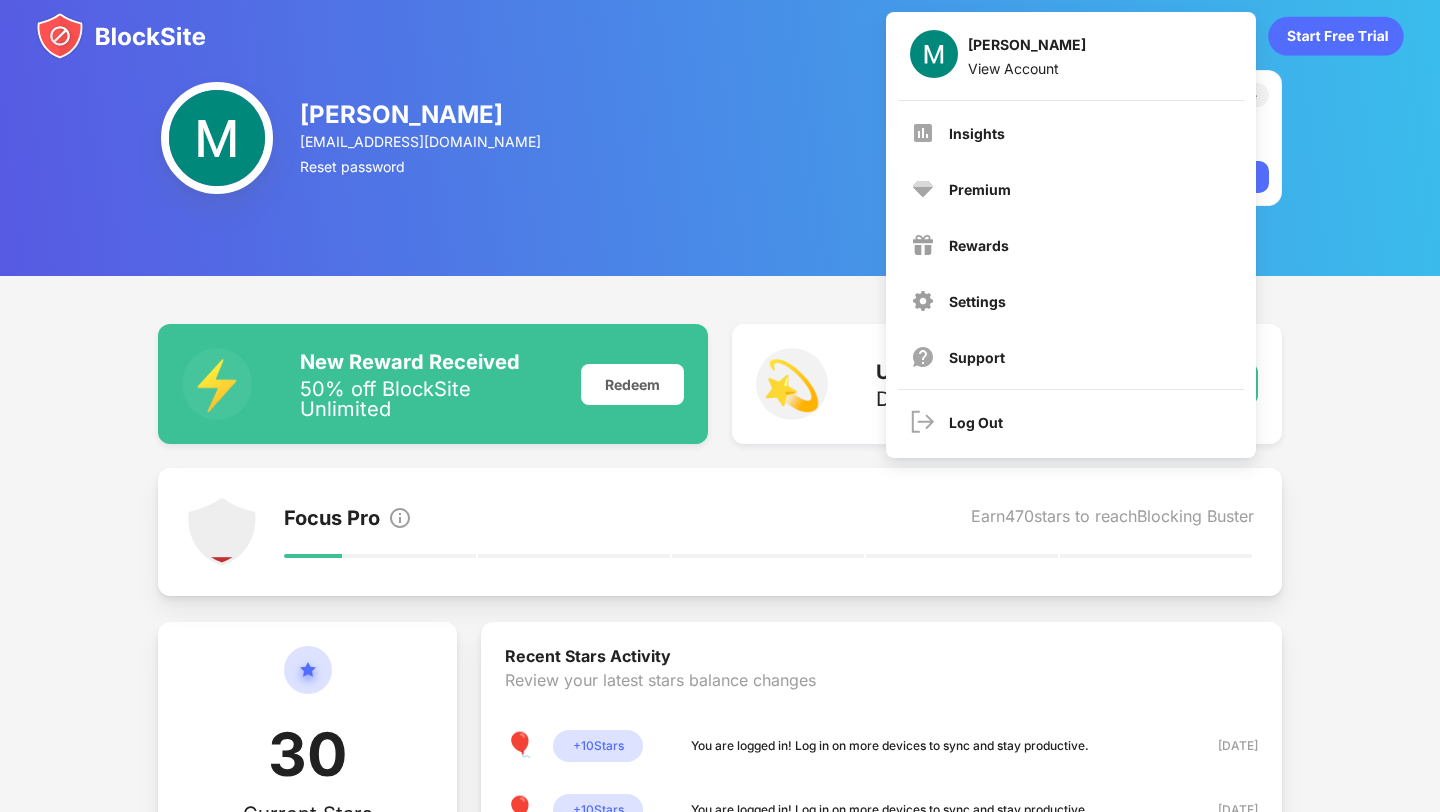 click on "⚡️ New Reward Received 50% off BlockSite Unlimited Redeem 💫 Upcoming Reward Double Stars Browse Rewards Focus Pro Earn  470  stars to reach  Blocking Buster 30 Current Stars Stay focused & use key features to earn stars Recent Stars Activity Review your latest stars balance changes 🎈 + 10  Stars You are logged in! Log in on more devices to sync and stay productive. 11 Jul 2025 🎈 + 10  Stars You are logged in! Log in on more devices to sync and stay productive. 11 Jul 2025 🎈 + 10  Stars You are logged in! Log in on more devices to sync and stay productive. 11 Jul 2025 Unleash the Full Power of BlockSite 3 Day free trial. Cancel anytime, no questions asked. Go Unlimited Why Go Unlimited? Category Blocking Fastest way to block Add Unlimited Sites To Your Block List Anywhere. Anytime. Learn About Your Browsing Habits Explore browsing trends Choose Your Own Block Page Your own images & text" at bounding box center (720, 915) 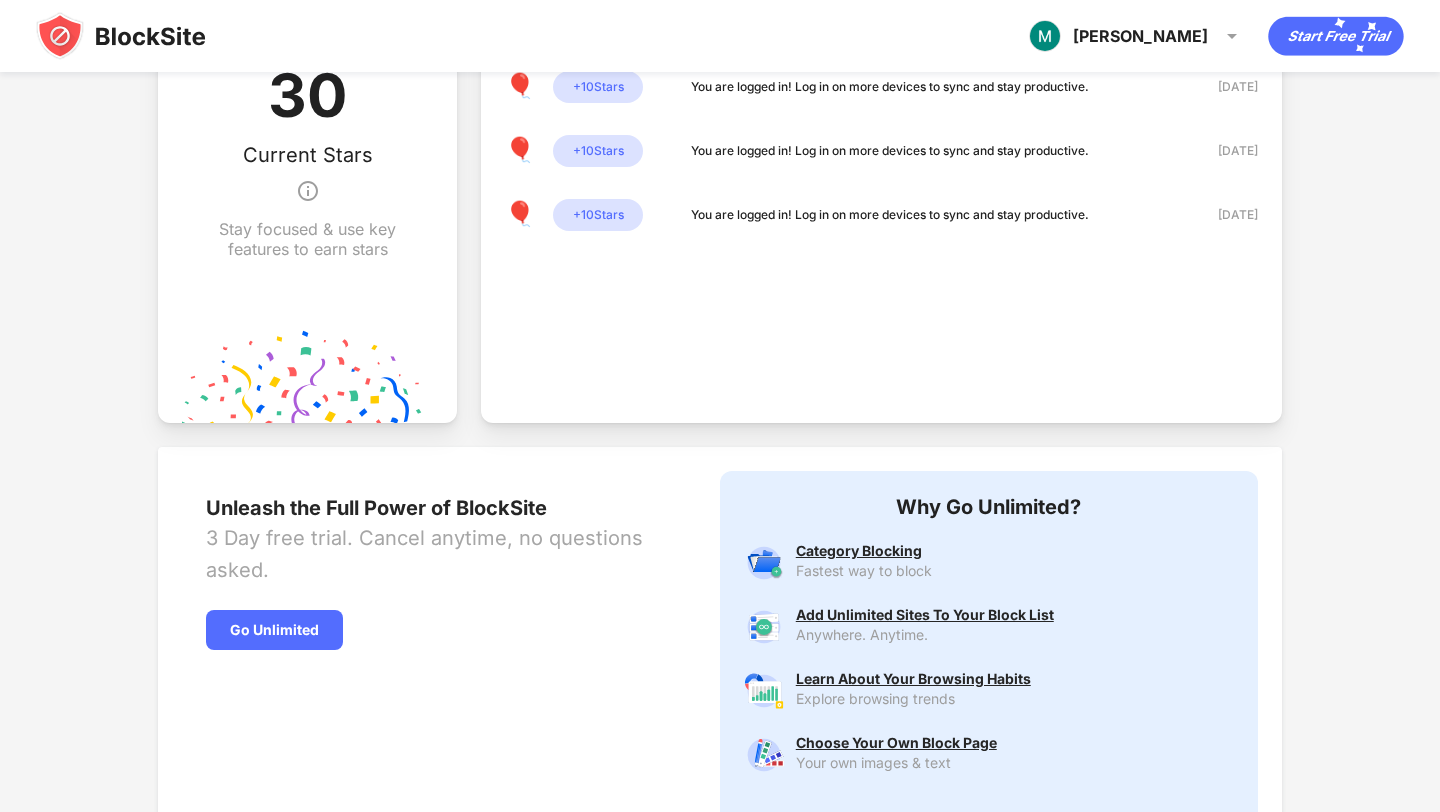scroll, scrollTop: 581, scrollLeft: 0, axis: vertical 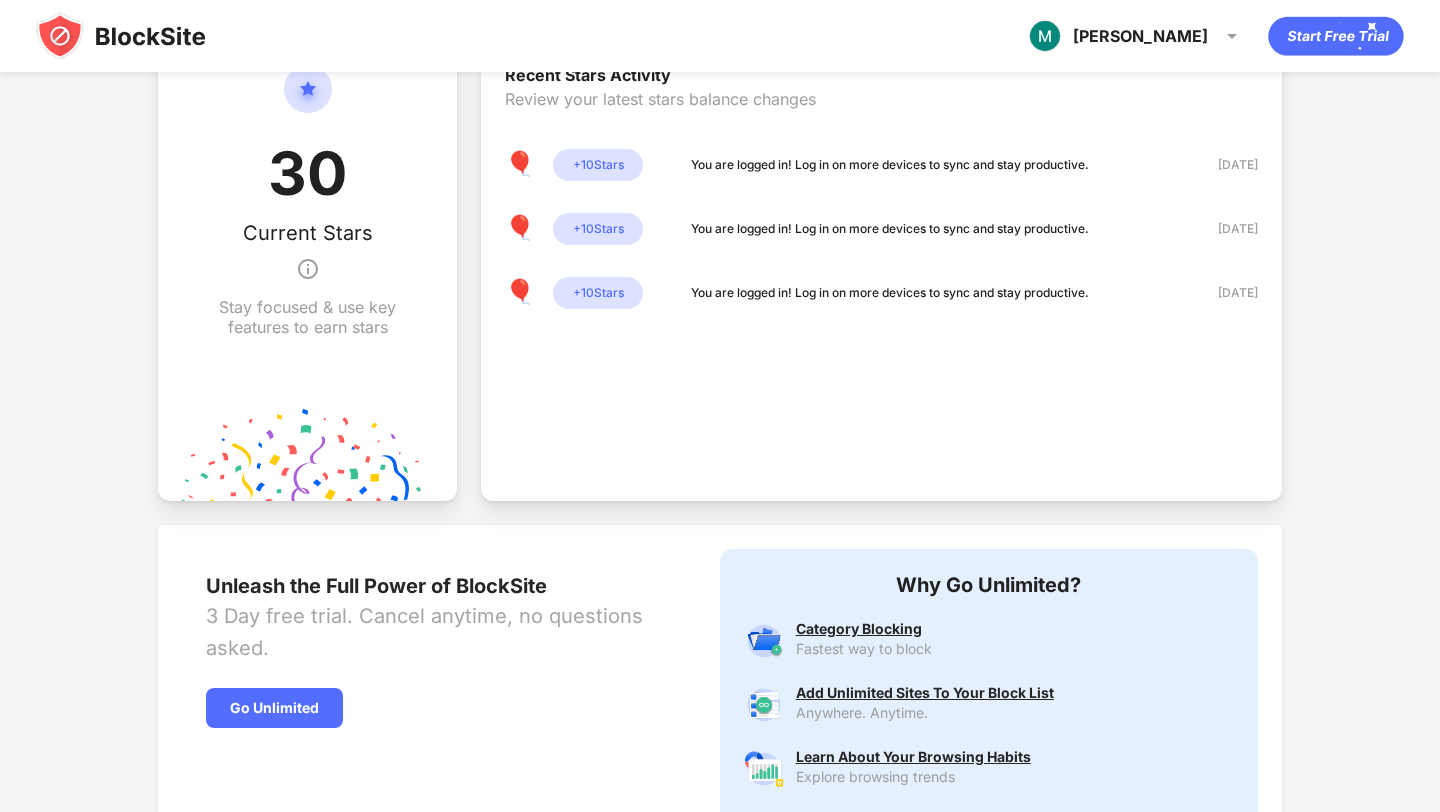click at bounding box center (121, 36) 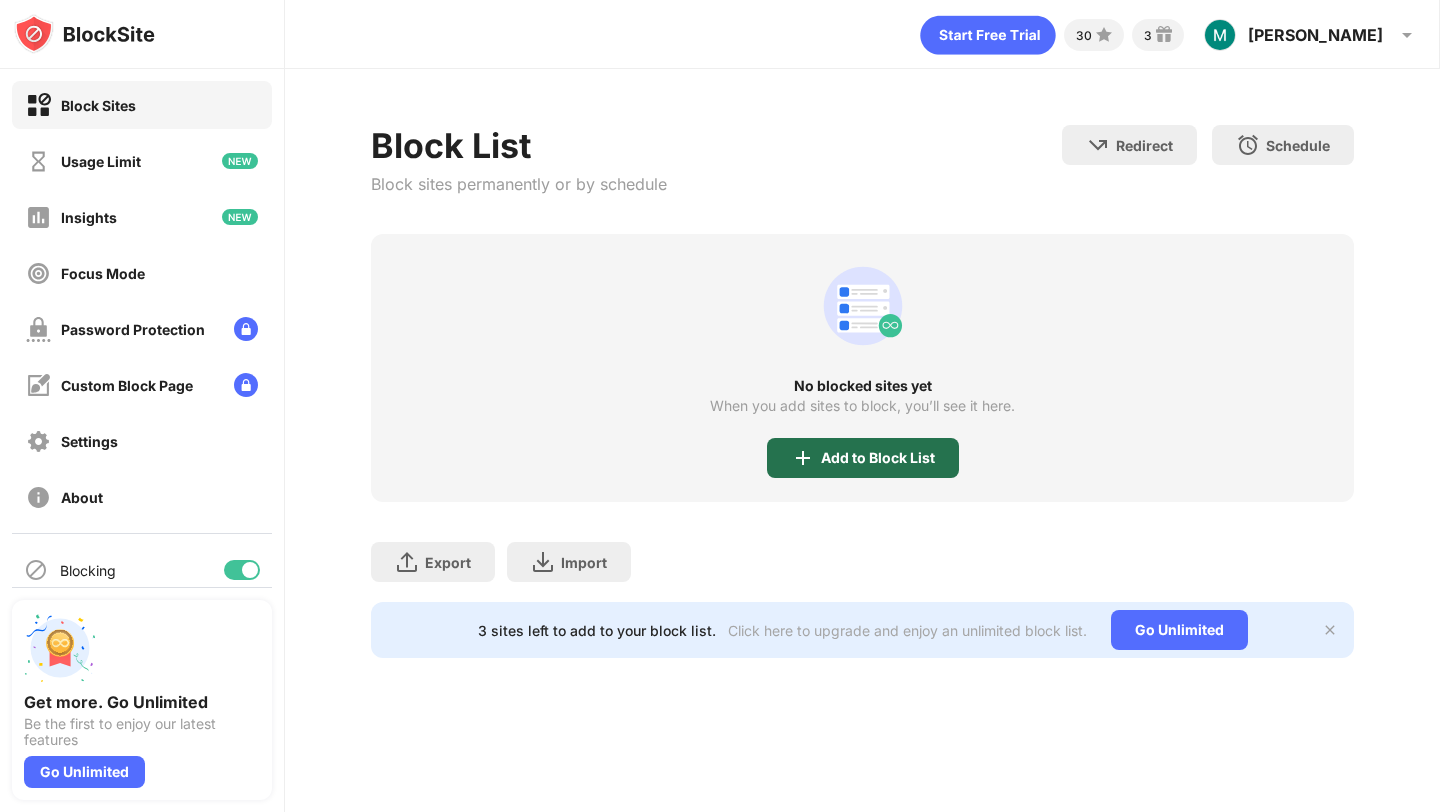 click on "Add to Block List" at bounding box center (878, 458) 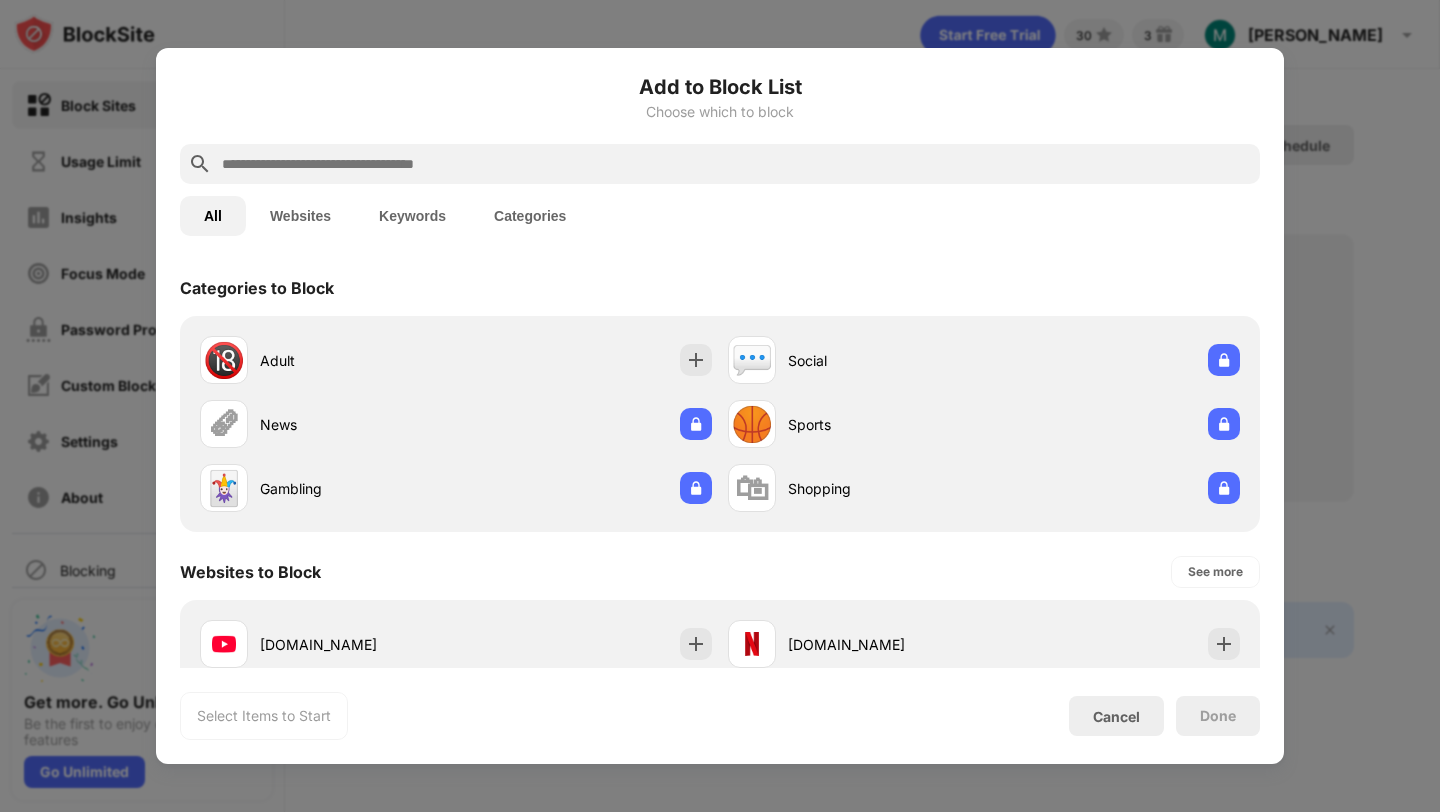 click at bounding box center [720, 164] 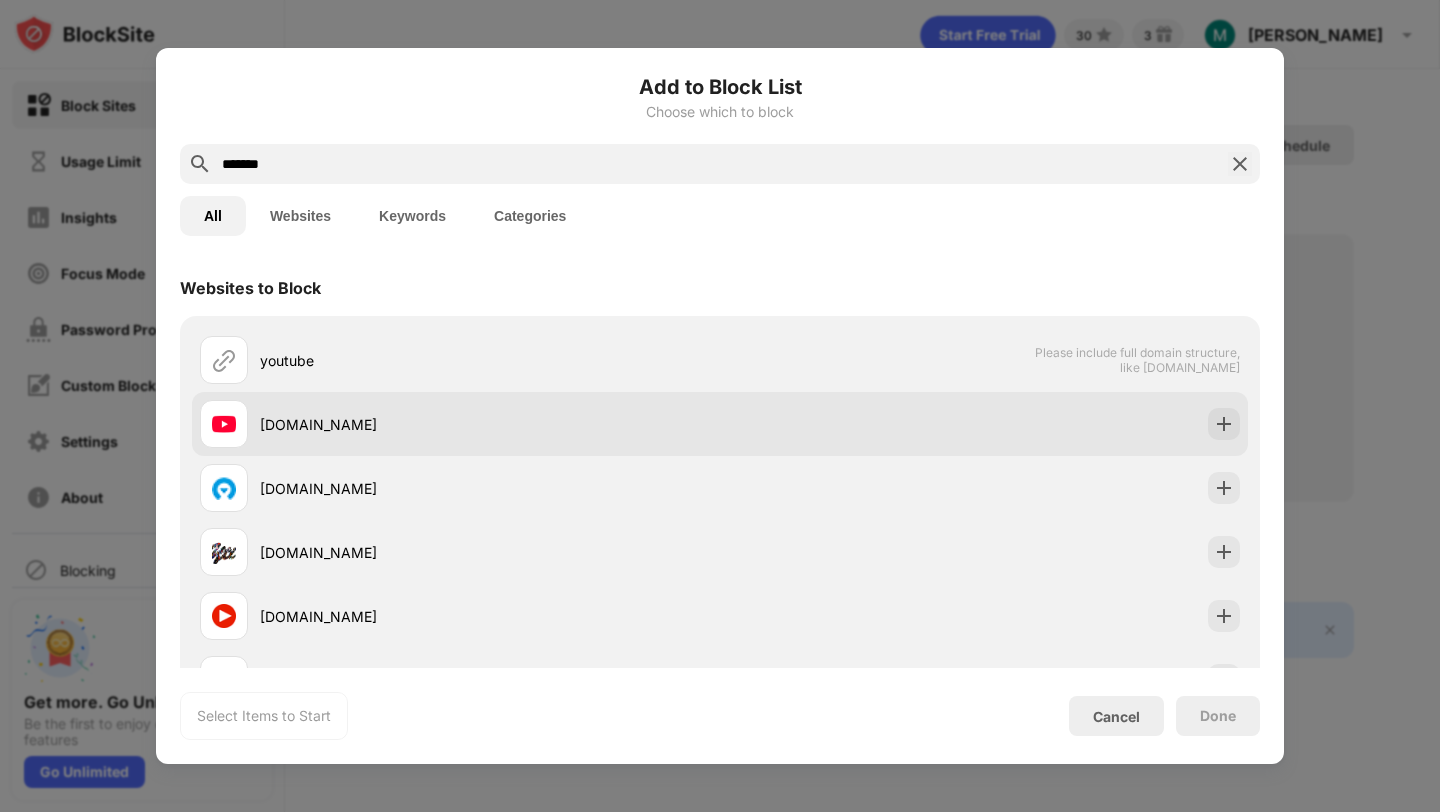 type on "*******" 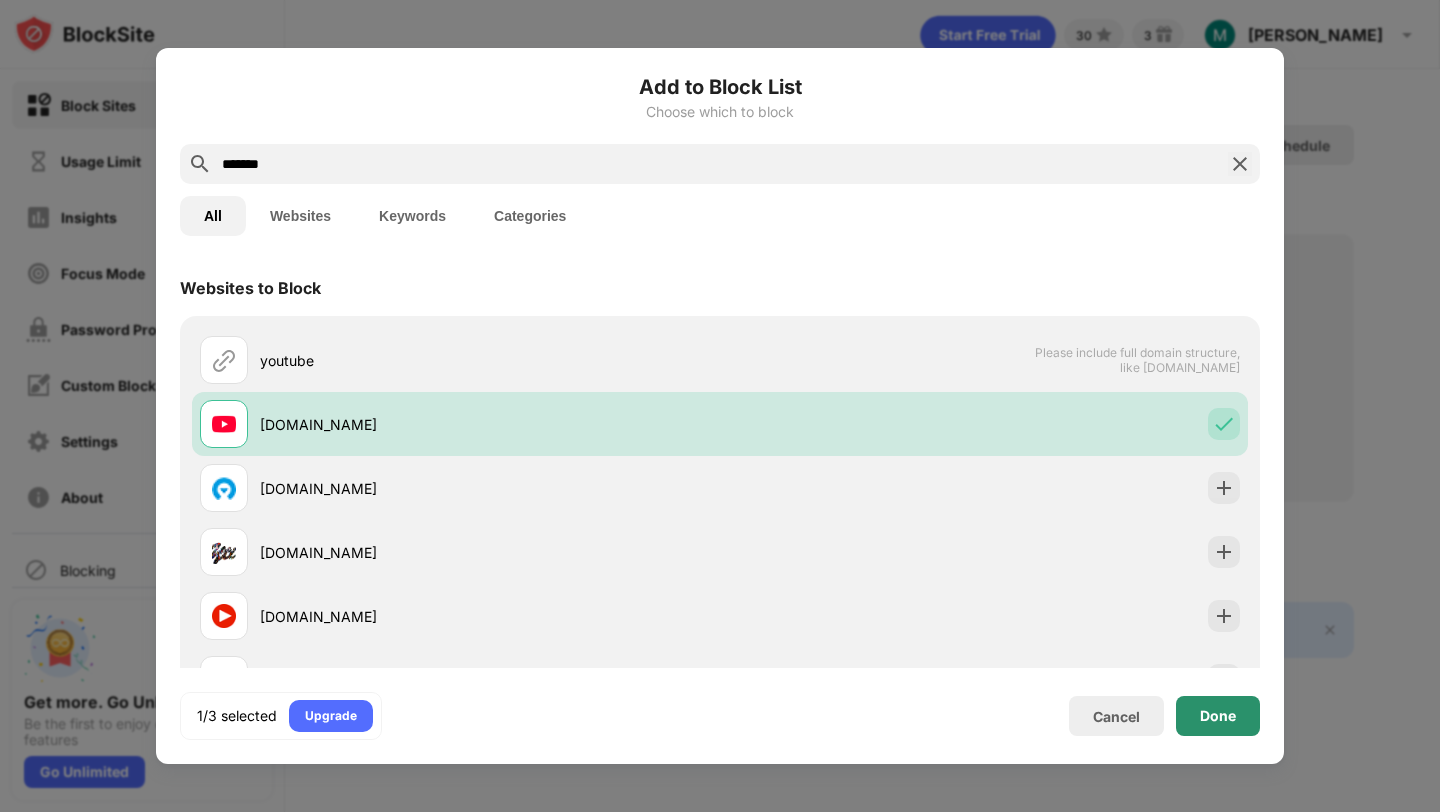 click on "Done" at bounding box center (1218, 716) 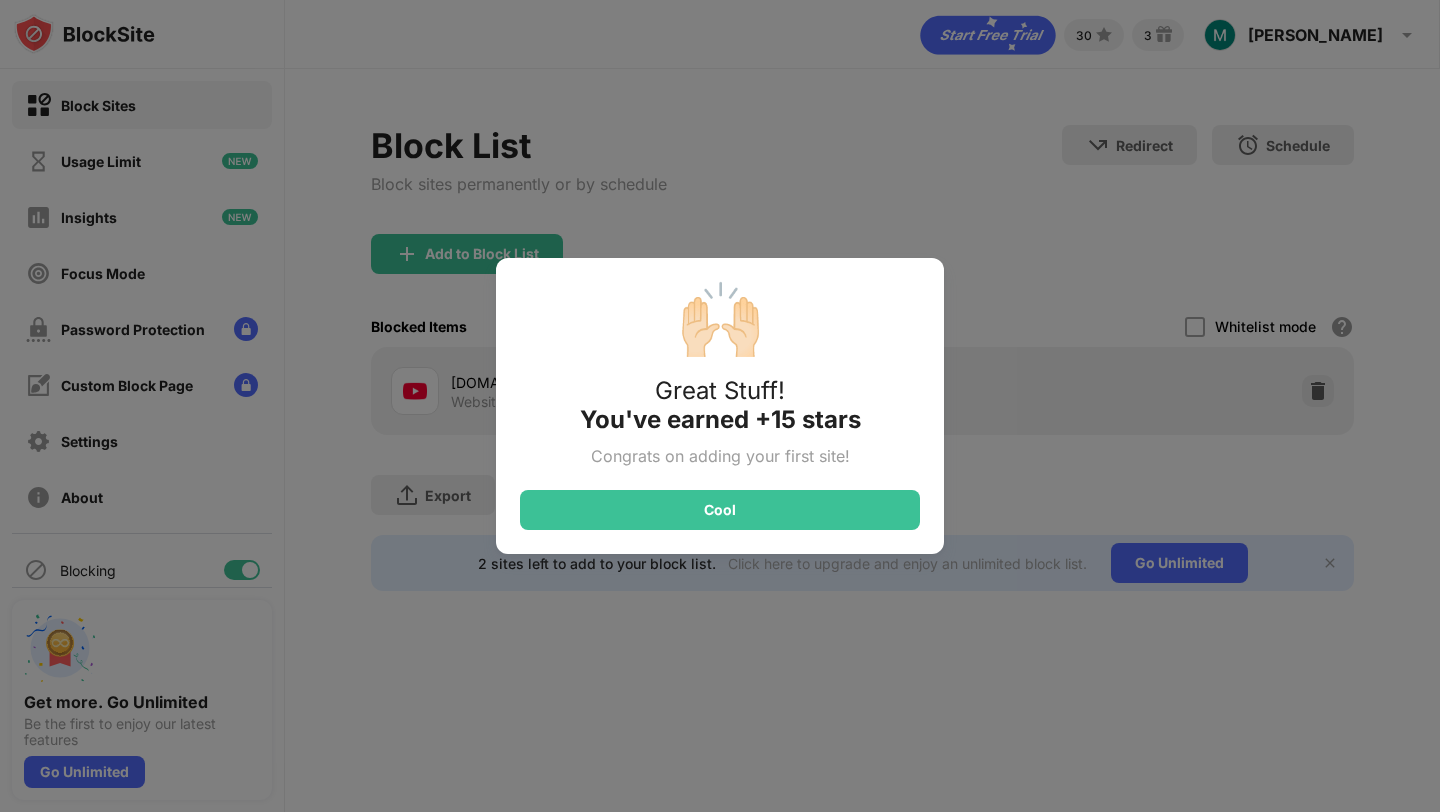 click on "🙌🏻 Great Stuff! You've earned +15 stars Congrats on adding your first site! Cool" at bounding box center (720, 406) 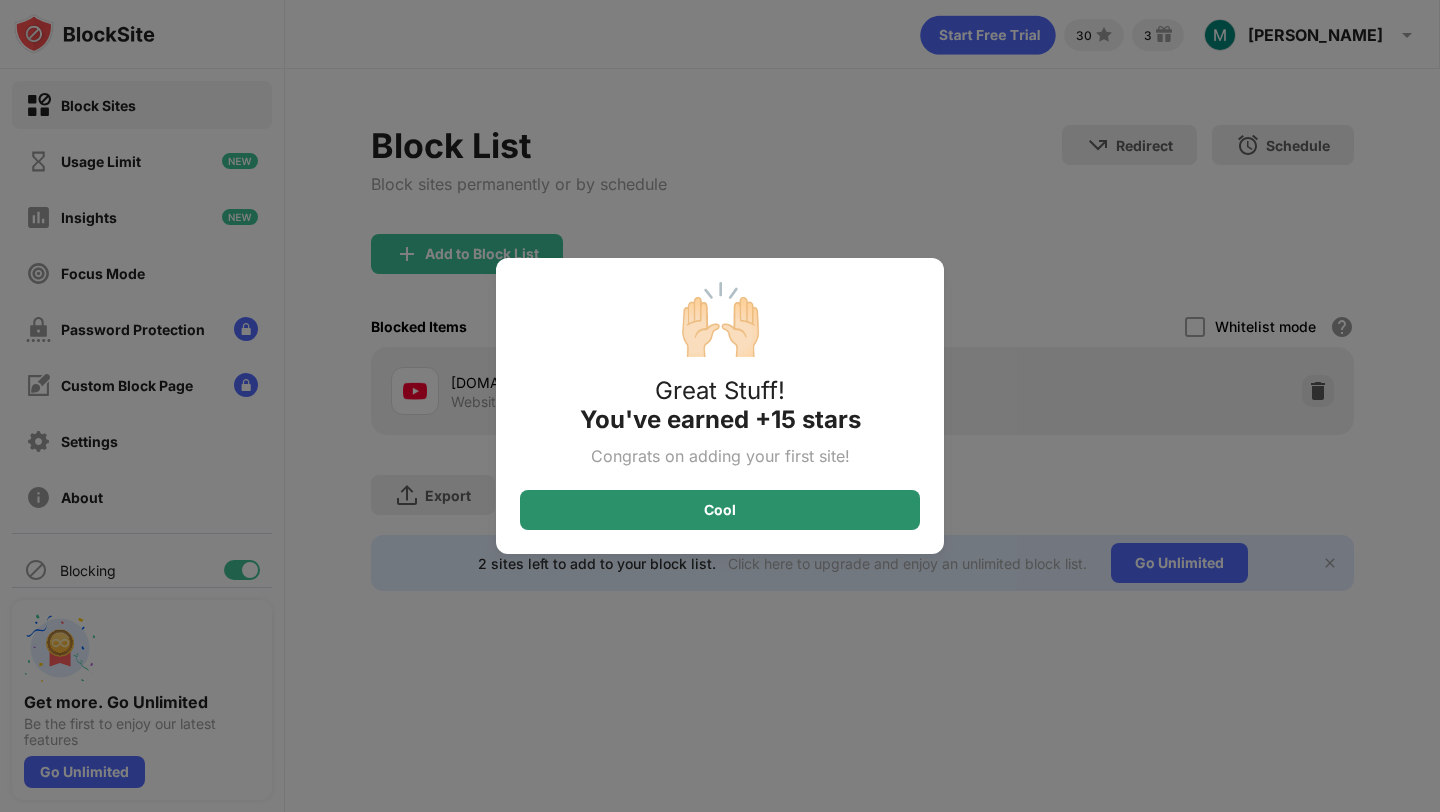 click on "Cool" at bounding box center (720, 510) 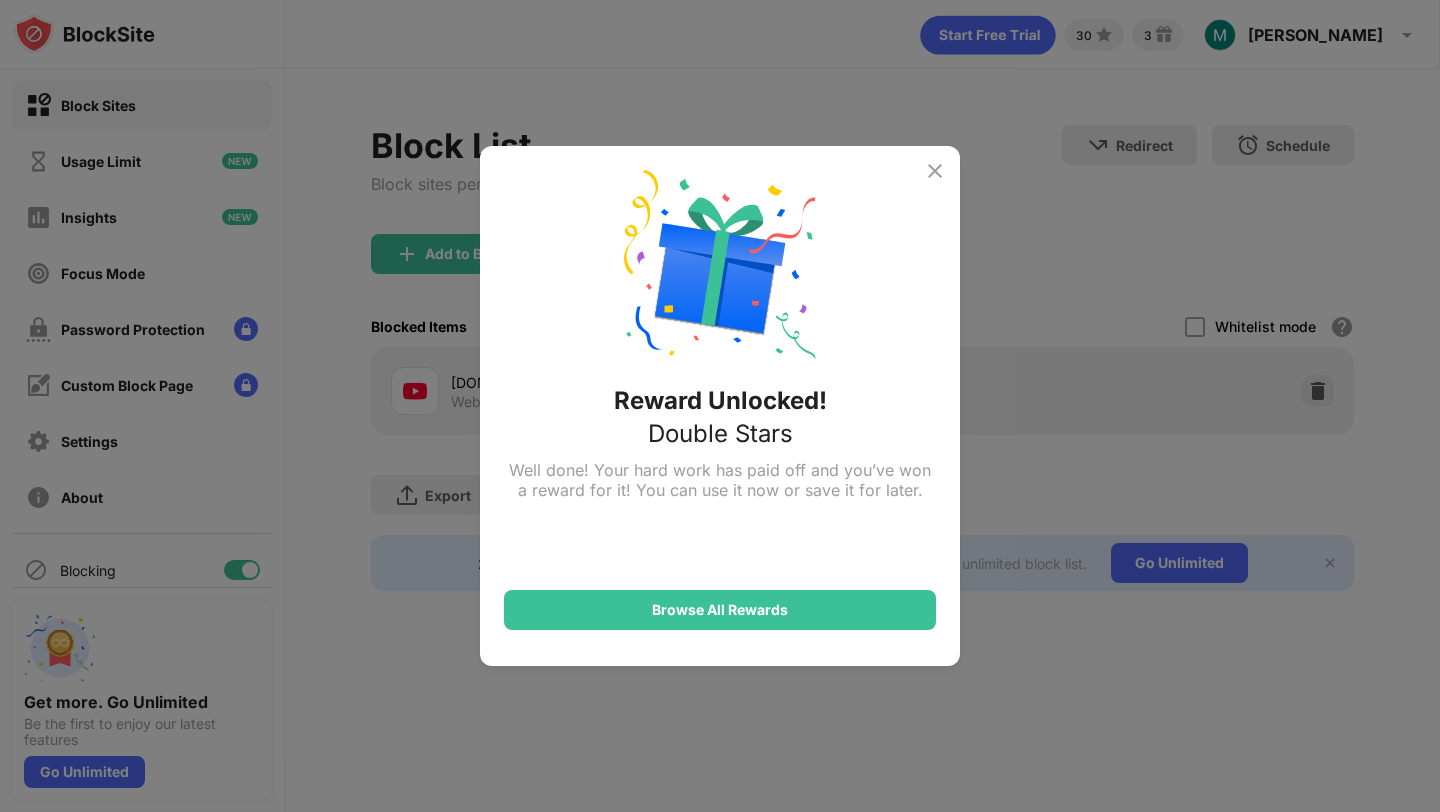 click on "Reward Unlocked! Double Stars Well done! Your hard work has paid off and you’ve won a reward for it! You can use it now or save it for later. Browse All Rewards" at bounding box center (720, 406) 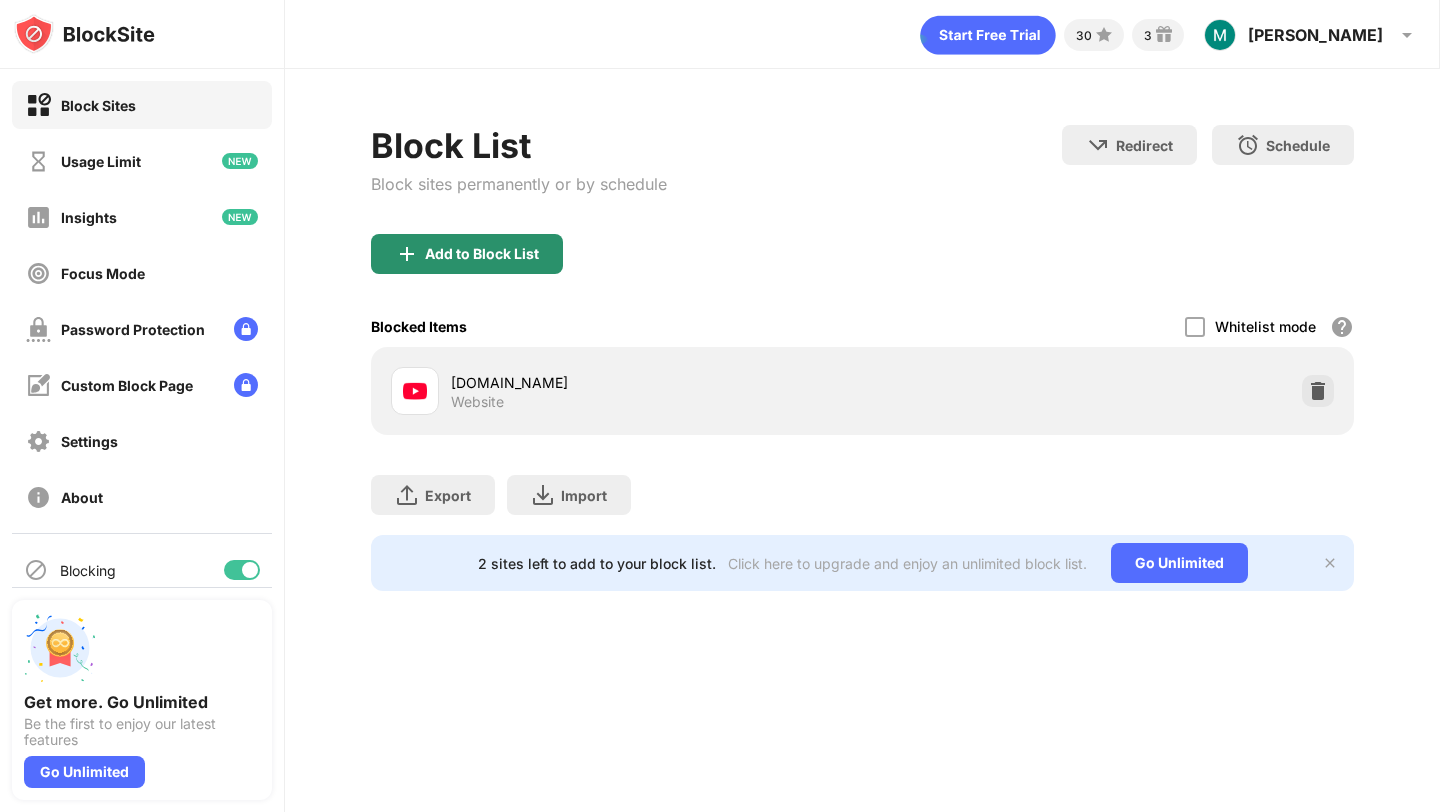 click on "Add to Block List" at bounding box center (482, 254) 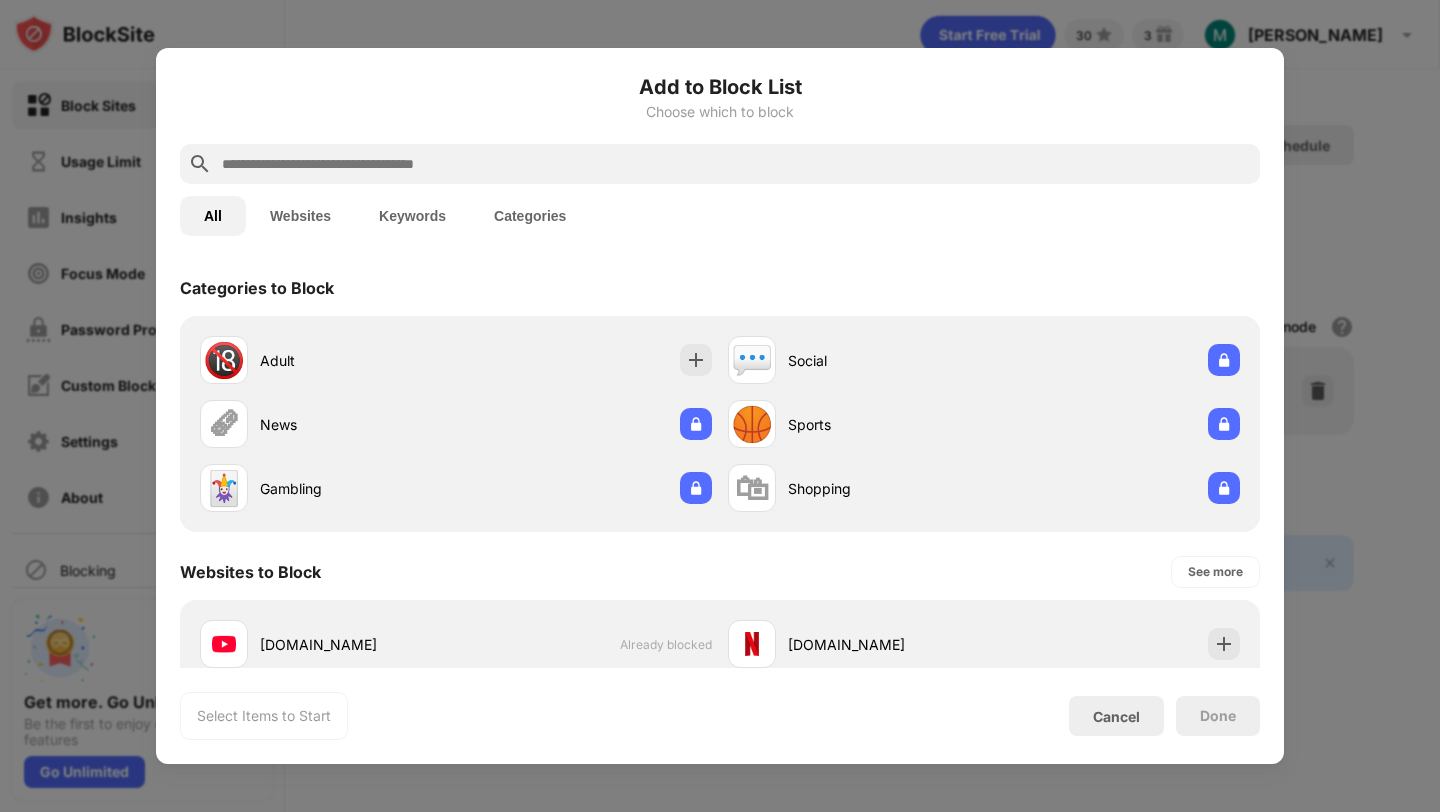 click on "Add to Block List Choose which to block" at bounding box center [720, 108] 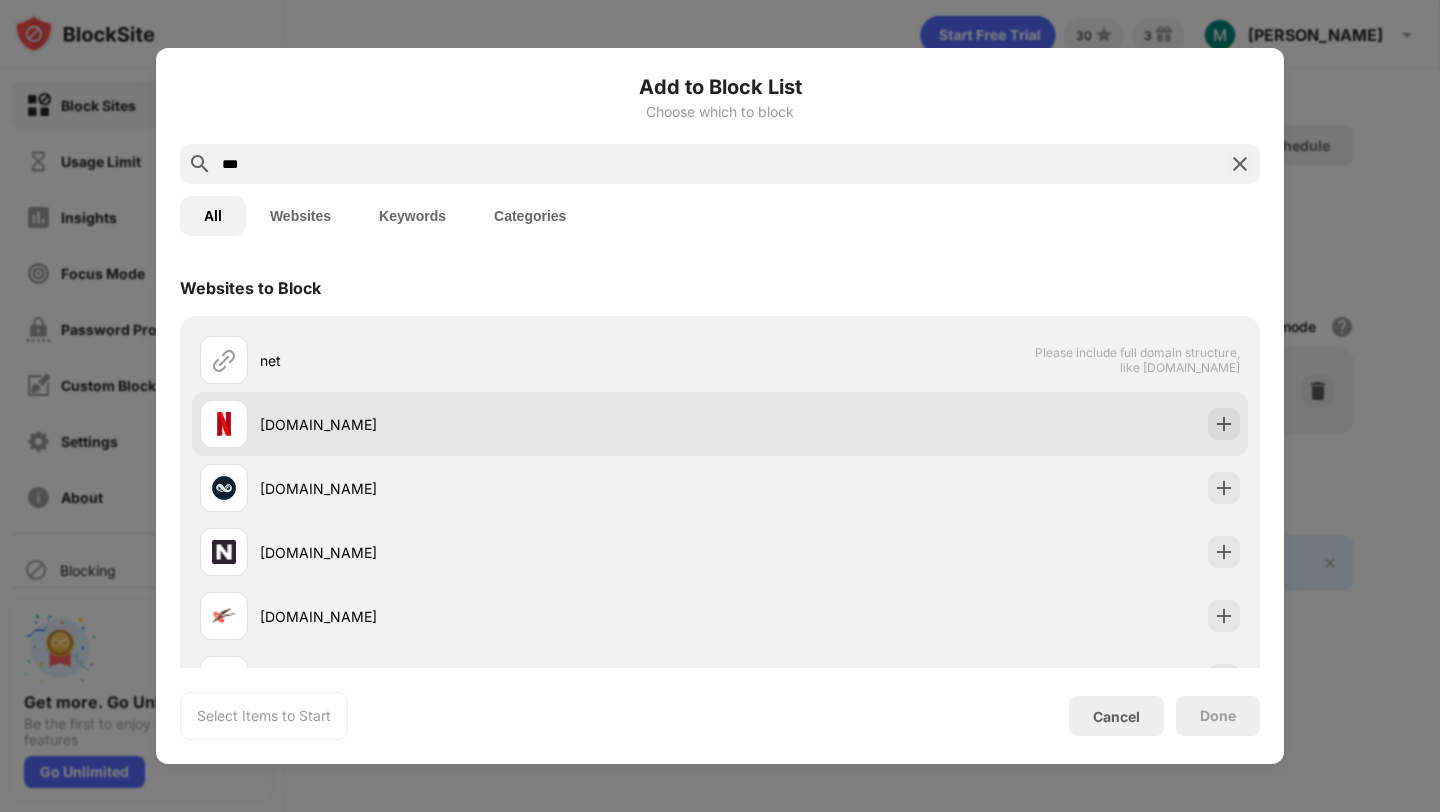 type on "***" 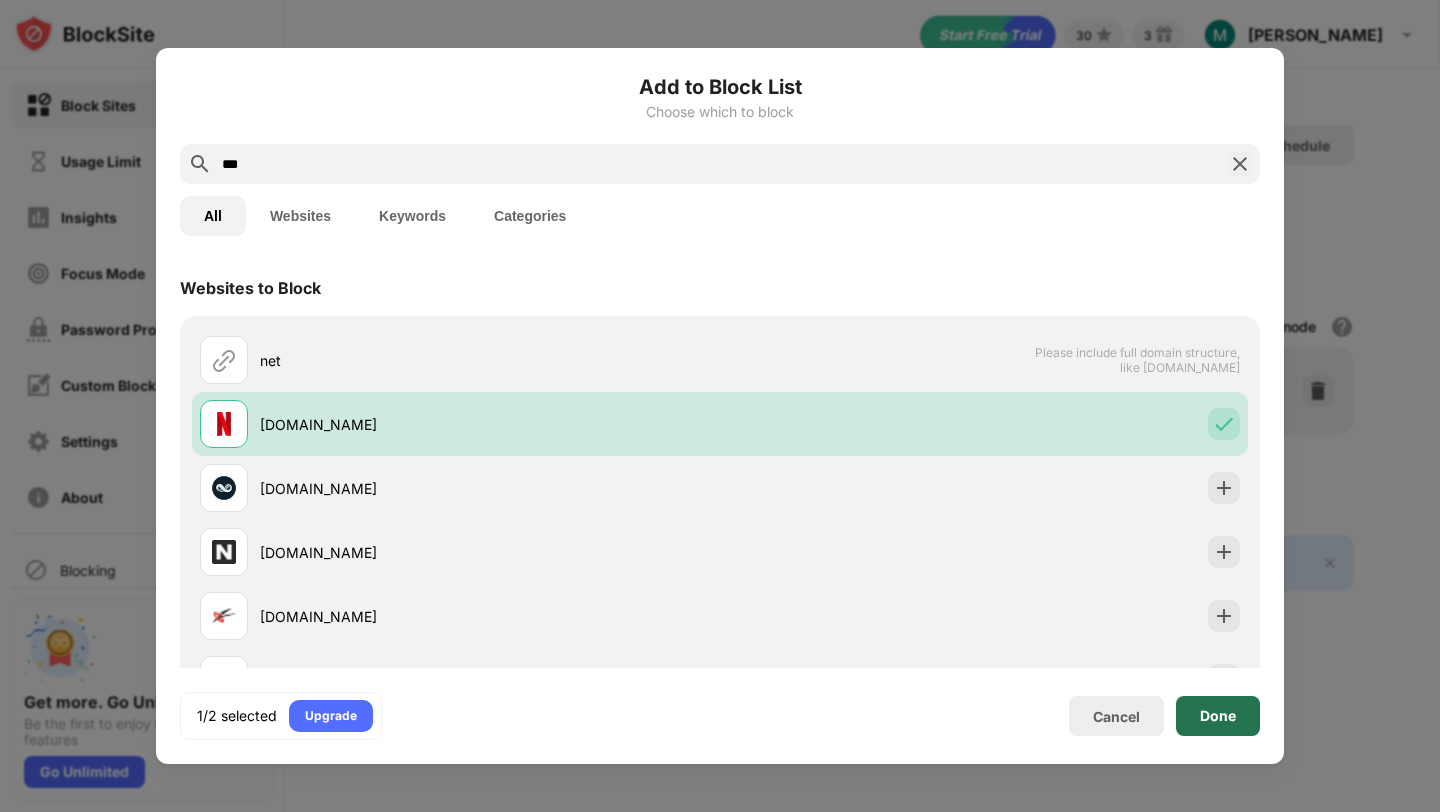 click on "Done" at bounding box center [1218, 716] 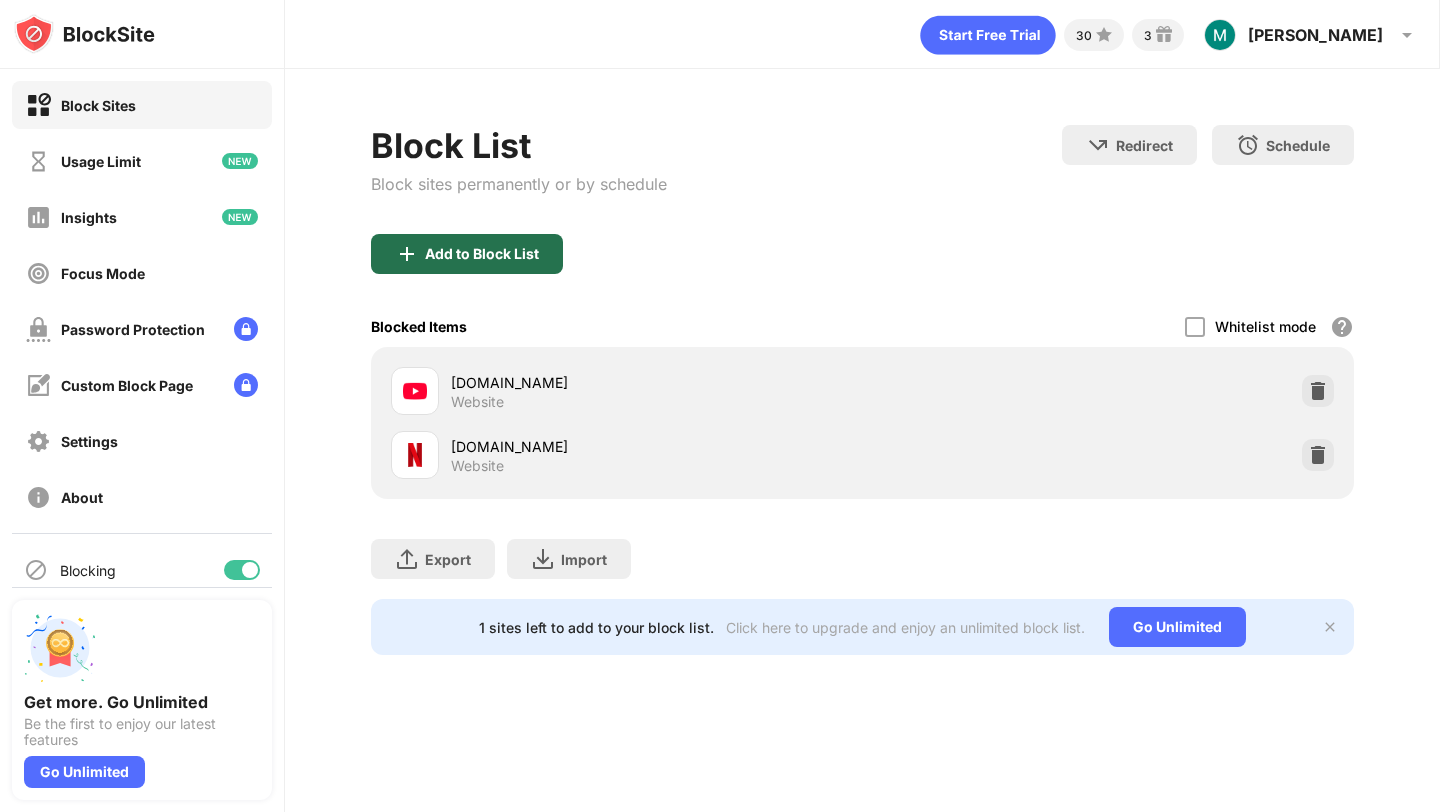 click on "Add to Block List" at bounding box center [482, 254] 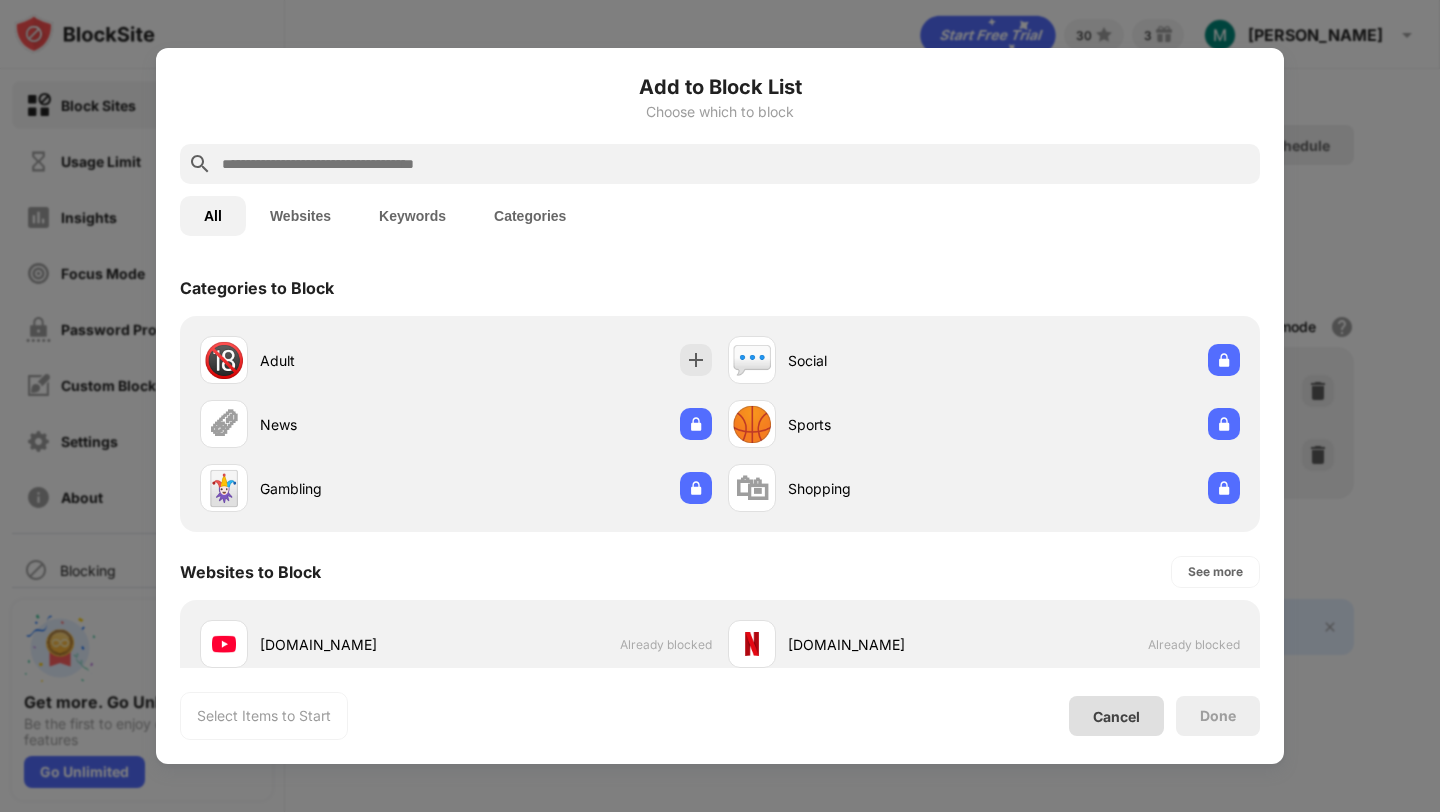 click on "Cancel" at bounding box center [1116, 716] 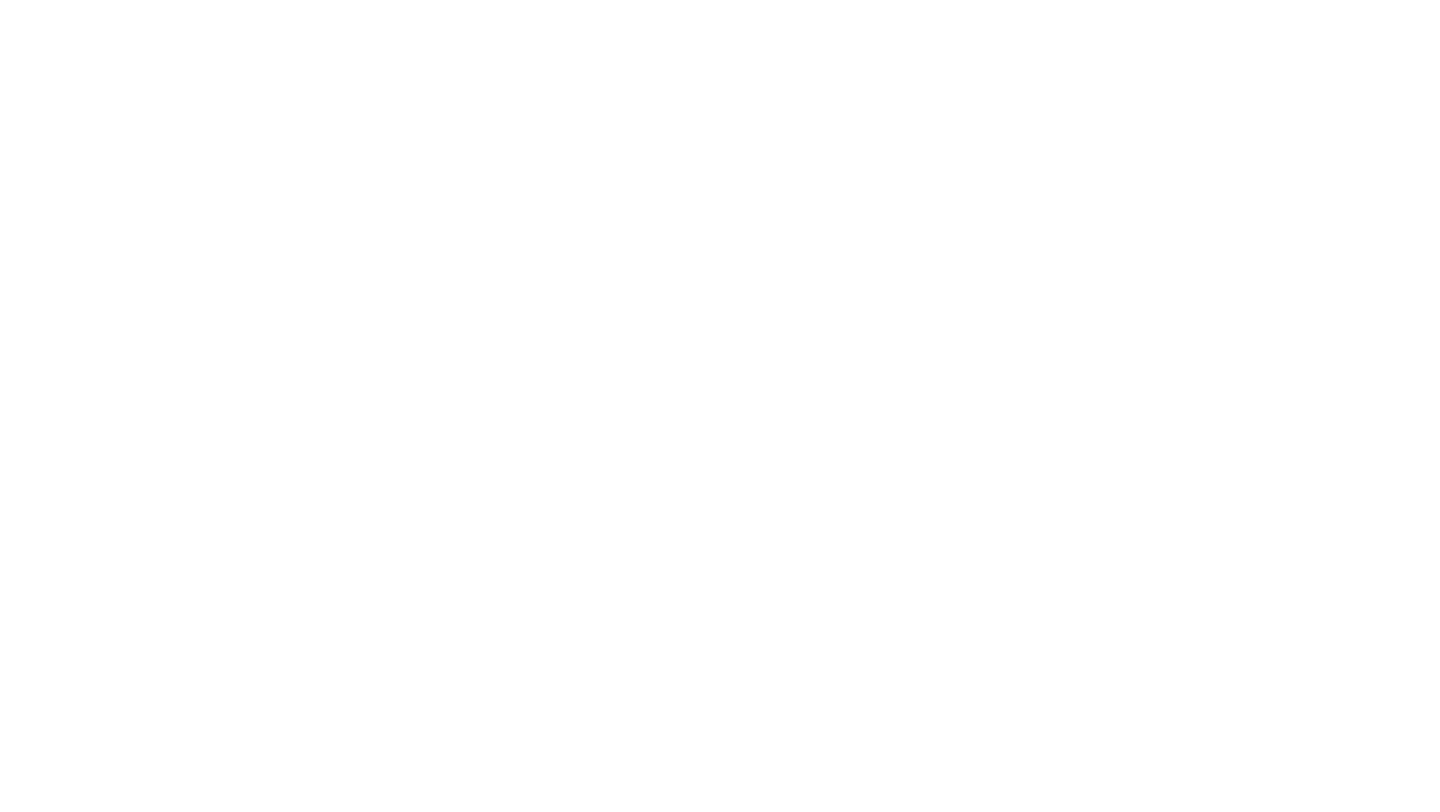 scroll, scrollTop: 0, scrollLeft: 0, axis: both 